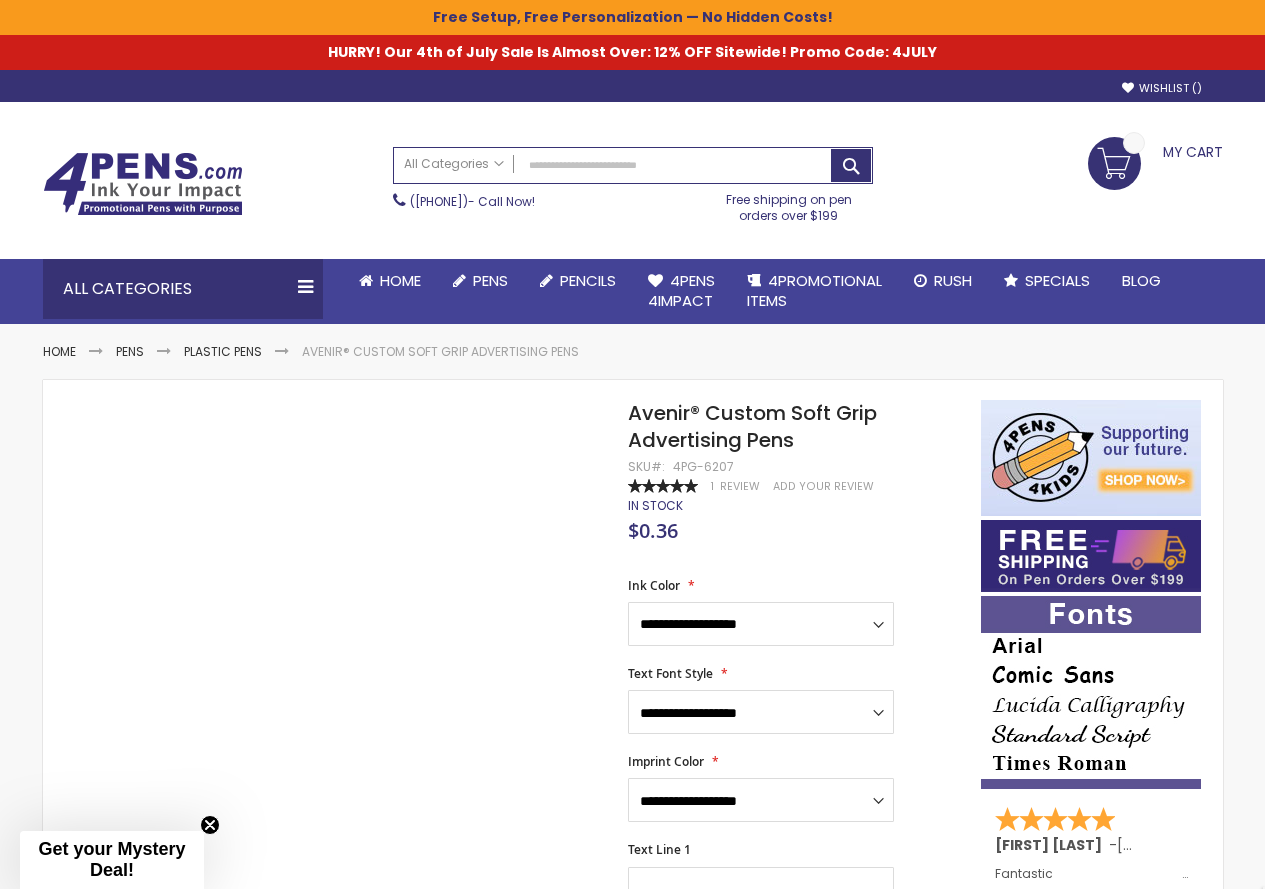 scroll, scrollTop: 1691, scrollLeft: 0, axis: vertical 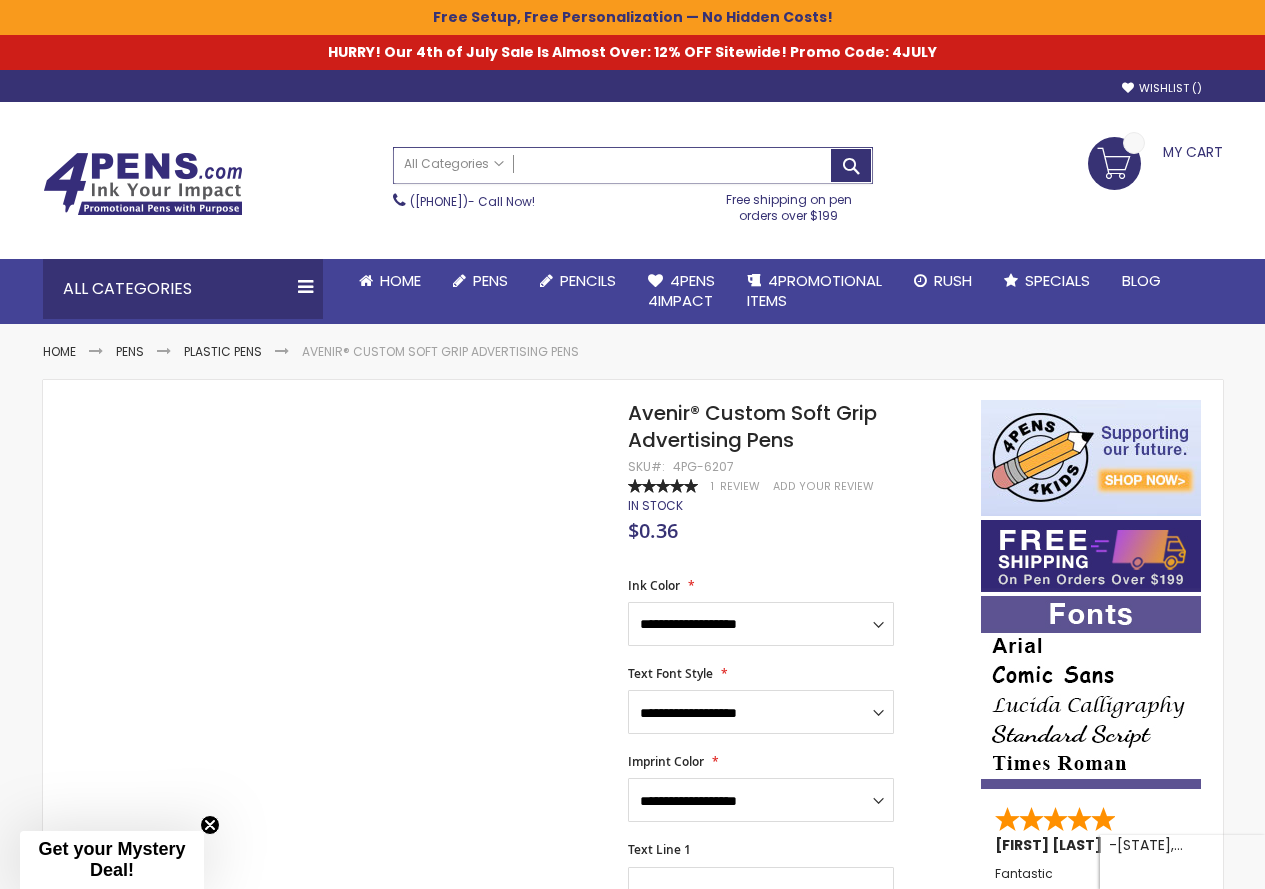 click on "Search" at bounding box center [633, 165] 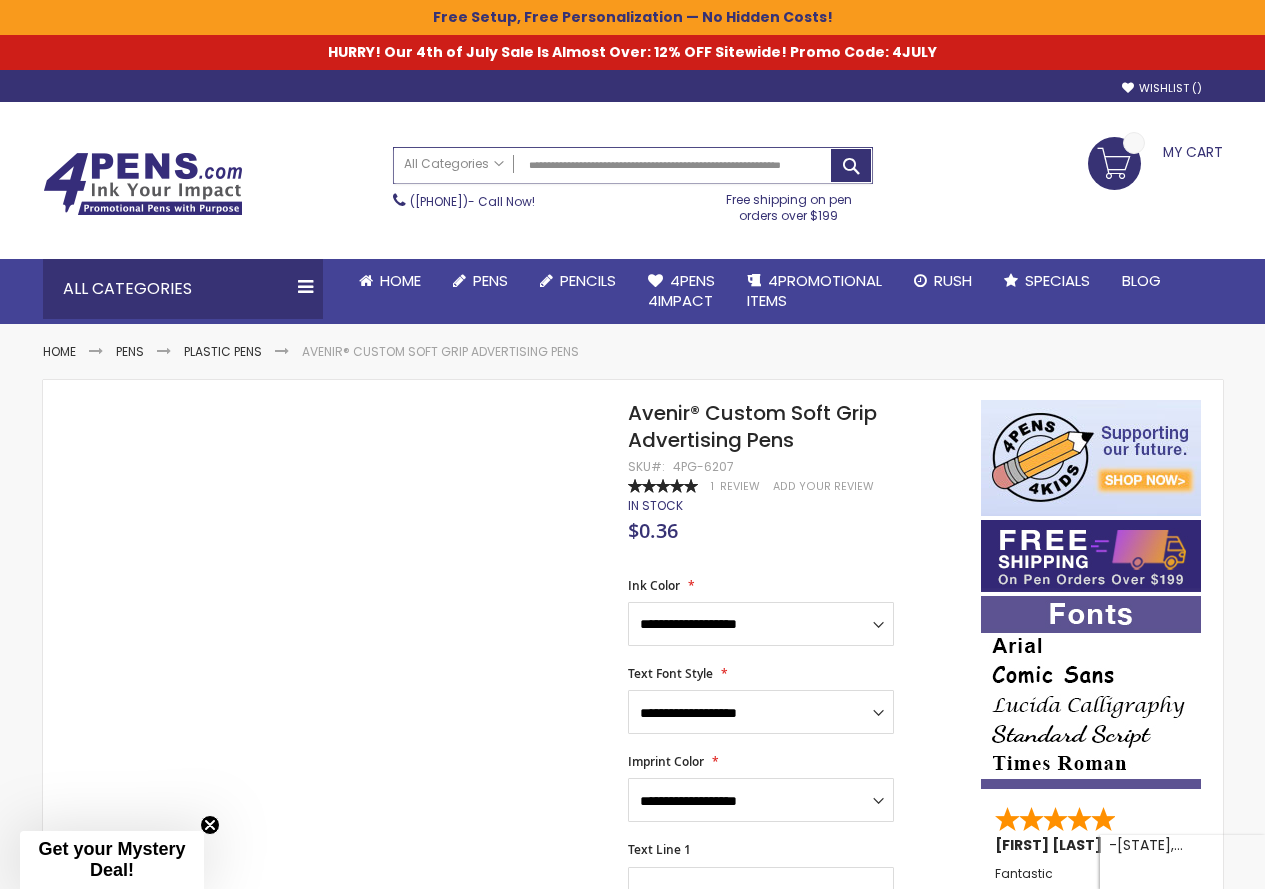 scroll, scrollTop: 0, scrollLeft: 20, axis: horizontal 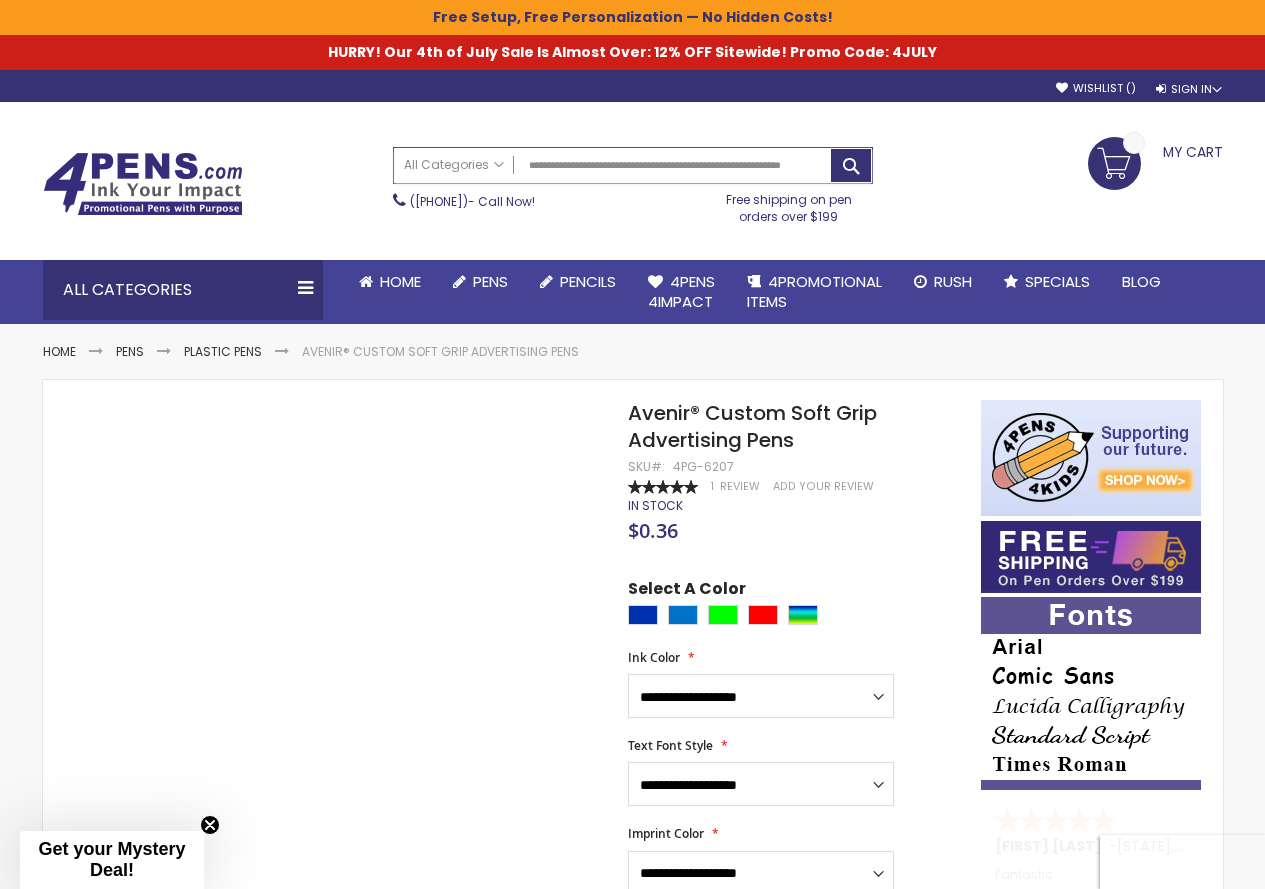 type on "**********" 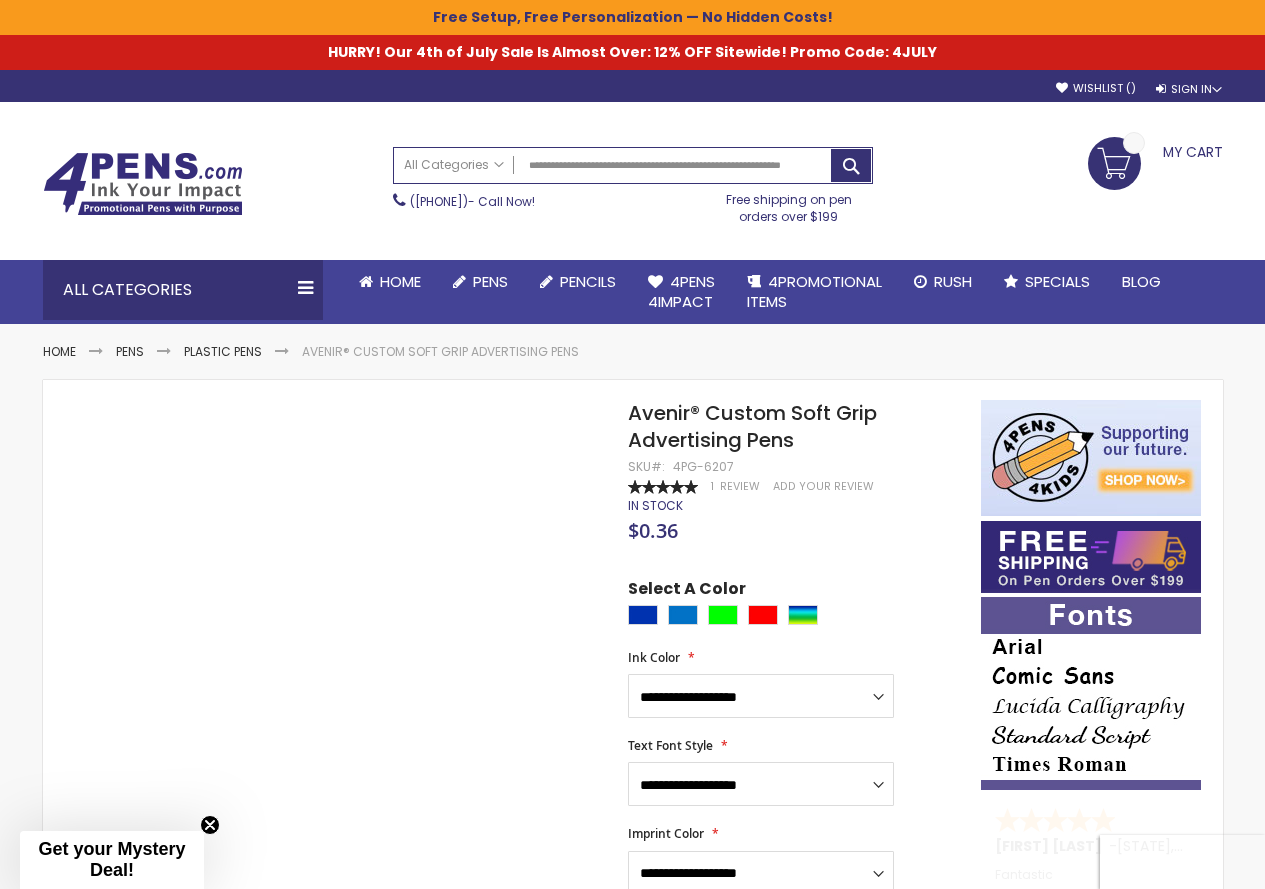 scroll, scrollTop: 0, scrollLeft: 0, axis: both 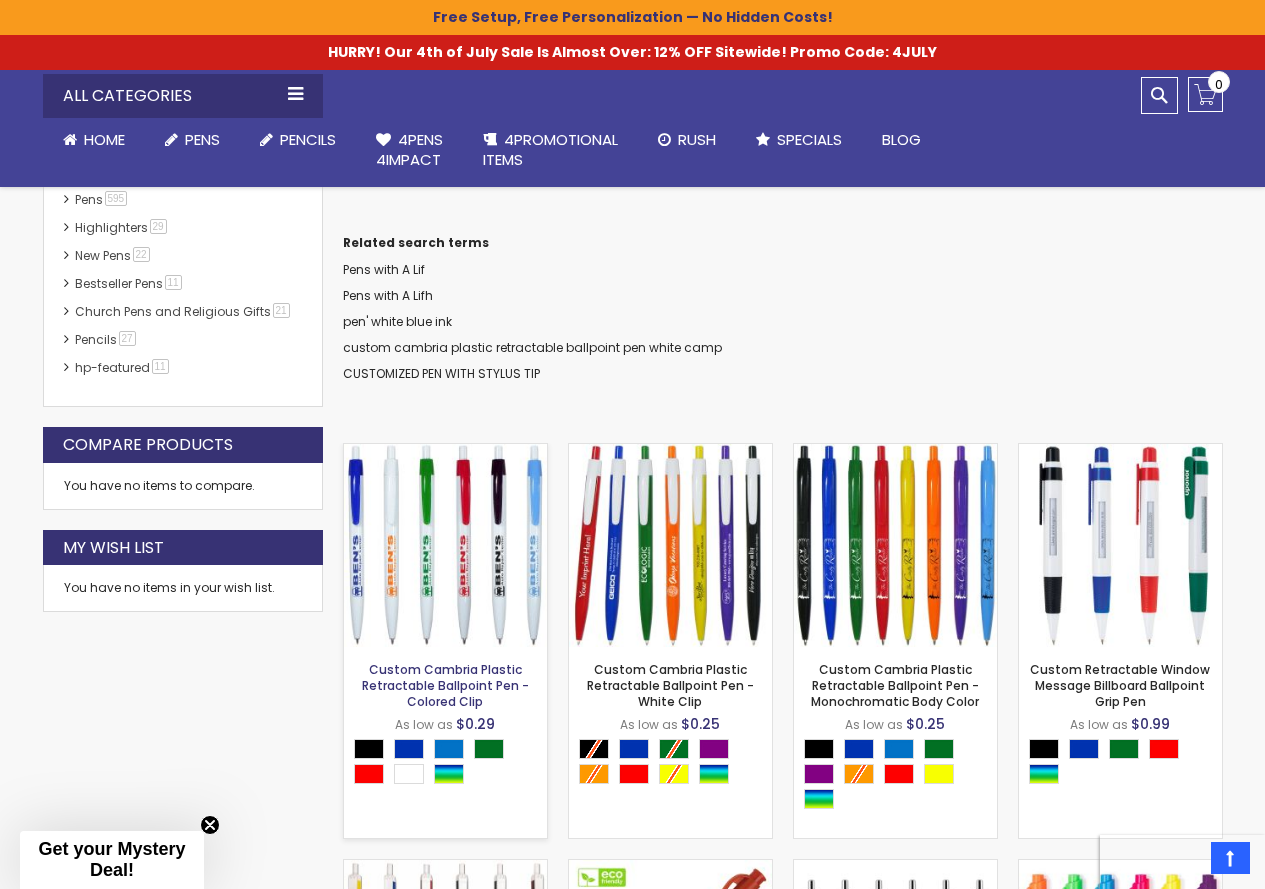 click on "Custom Cambria Plastic Retractable Ballpoint Pen - Colored Clip" at bounding box center (445, 685) 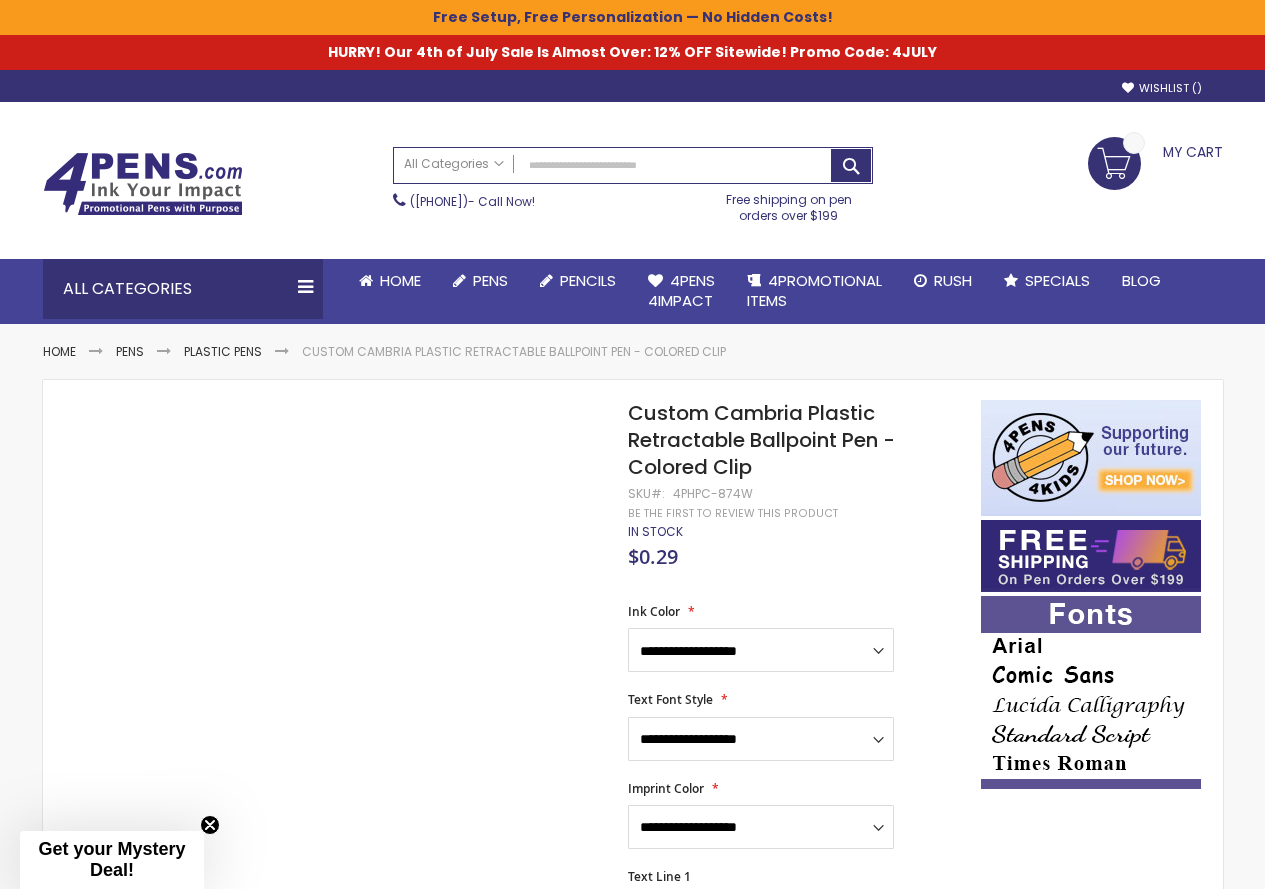 scroll, scrollTop: 0, scrollLeft: 0, axis: both 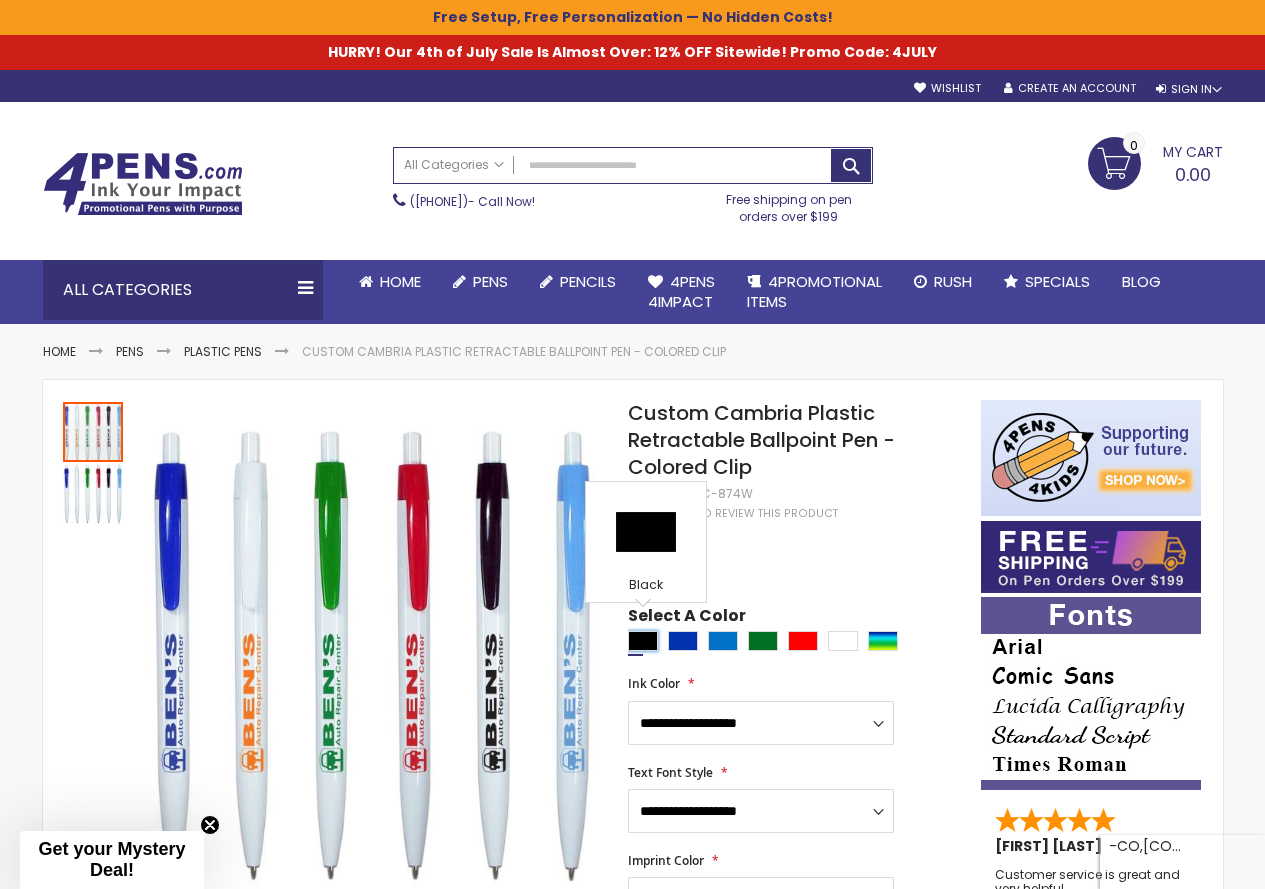 click at bounding box center [643, 641] 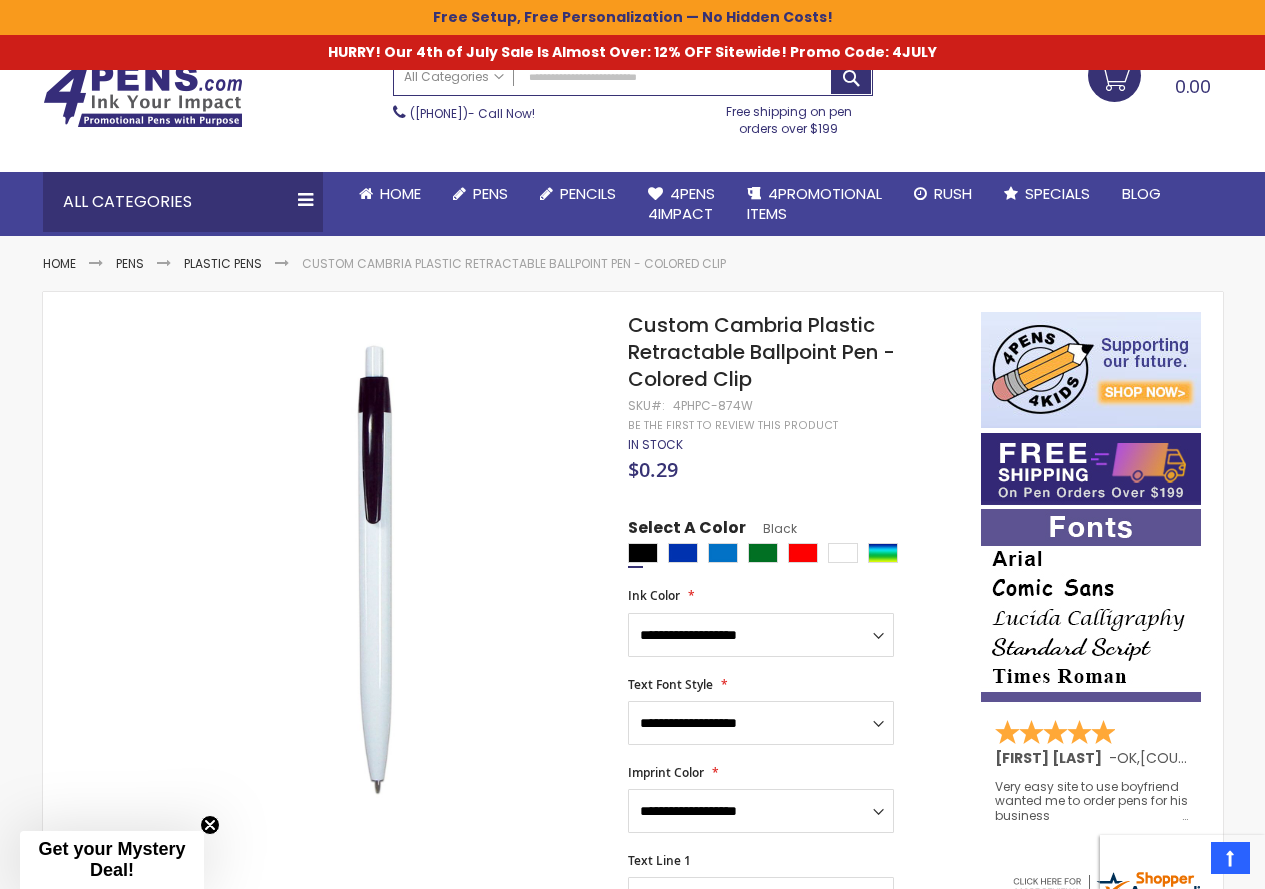 scroll, scrollTop: 0, scrollLeft: 0, axis: both 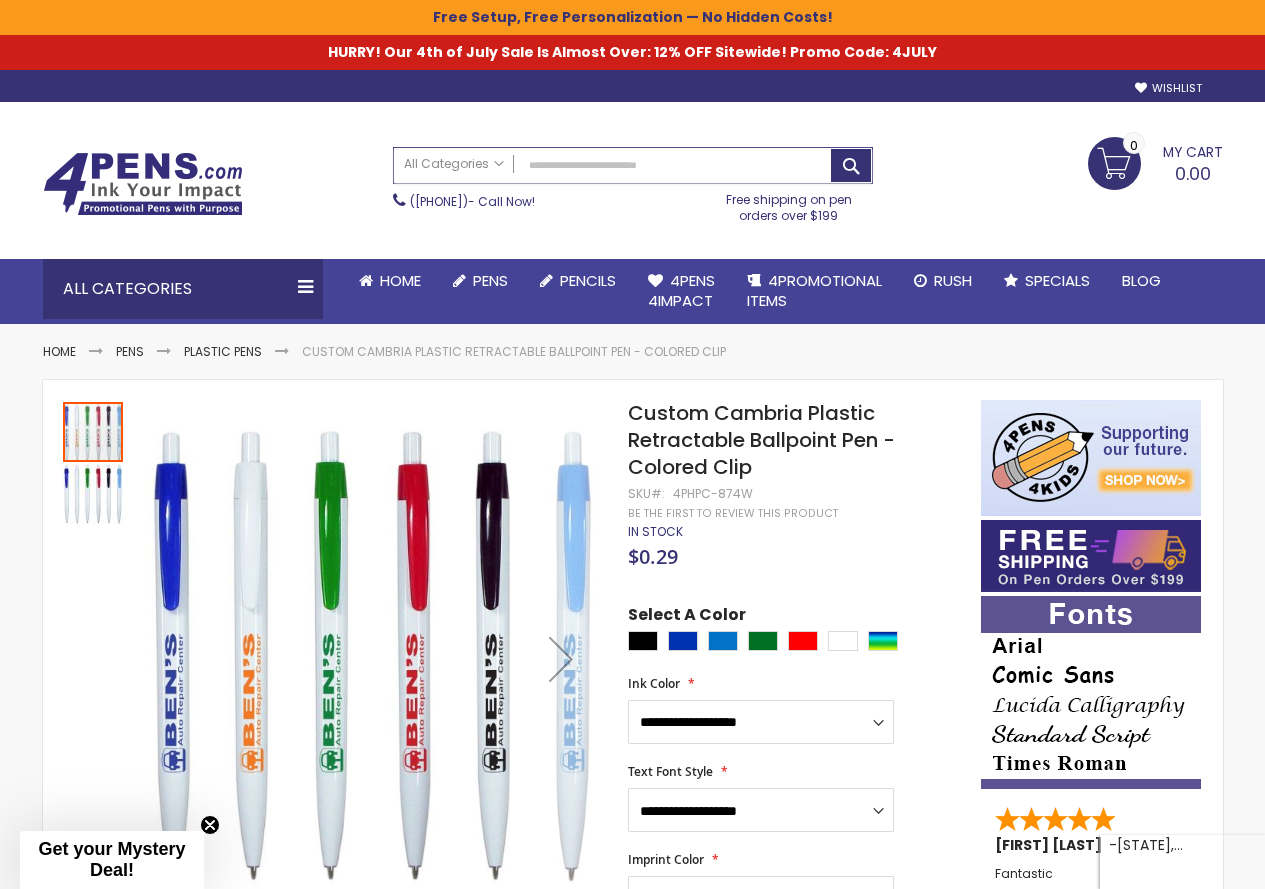 click on "Search" at bounding box center (633, 165) 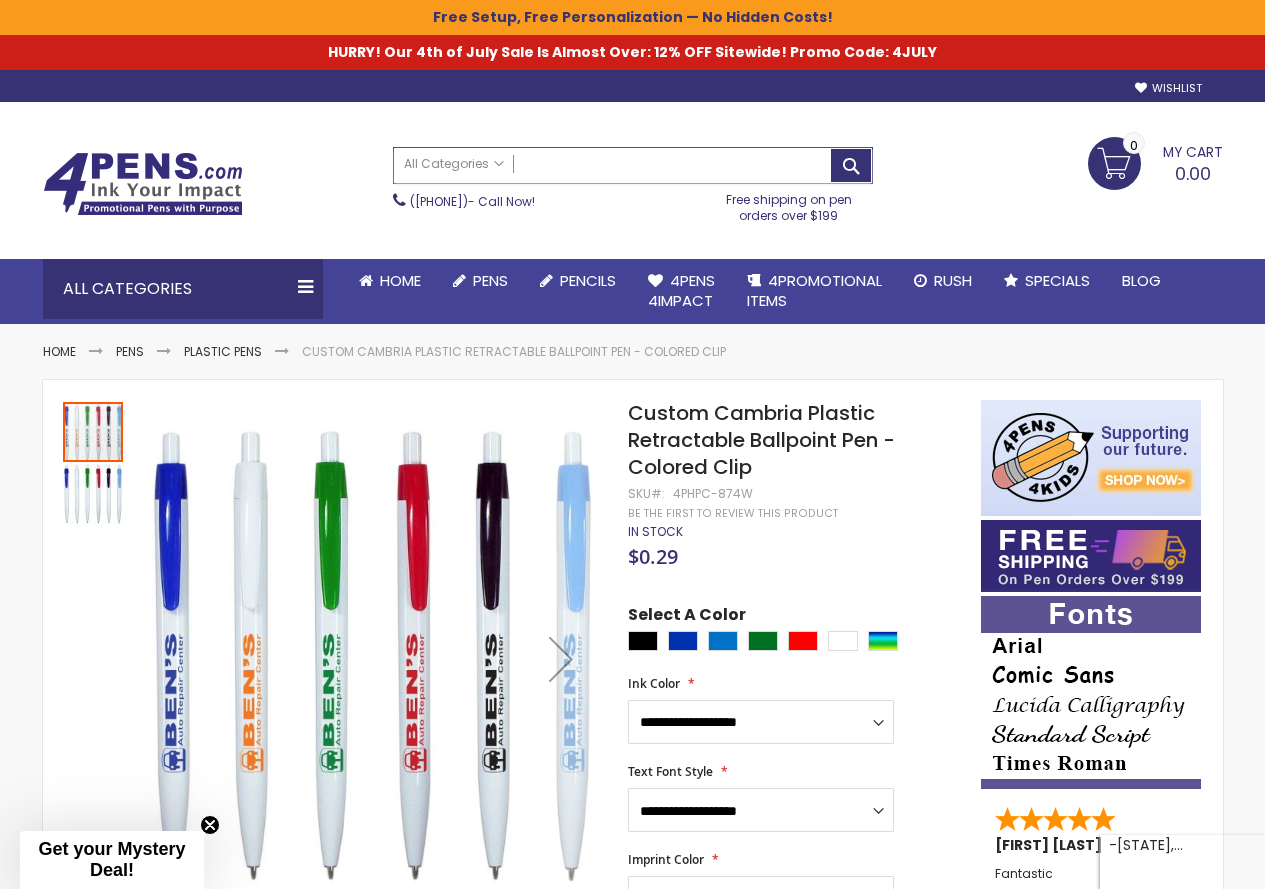 paste on "**********" 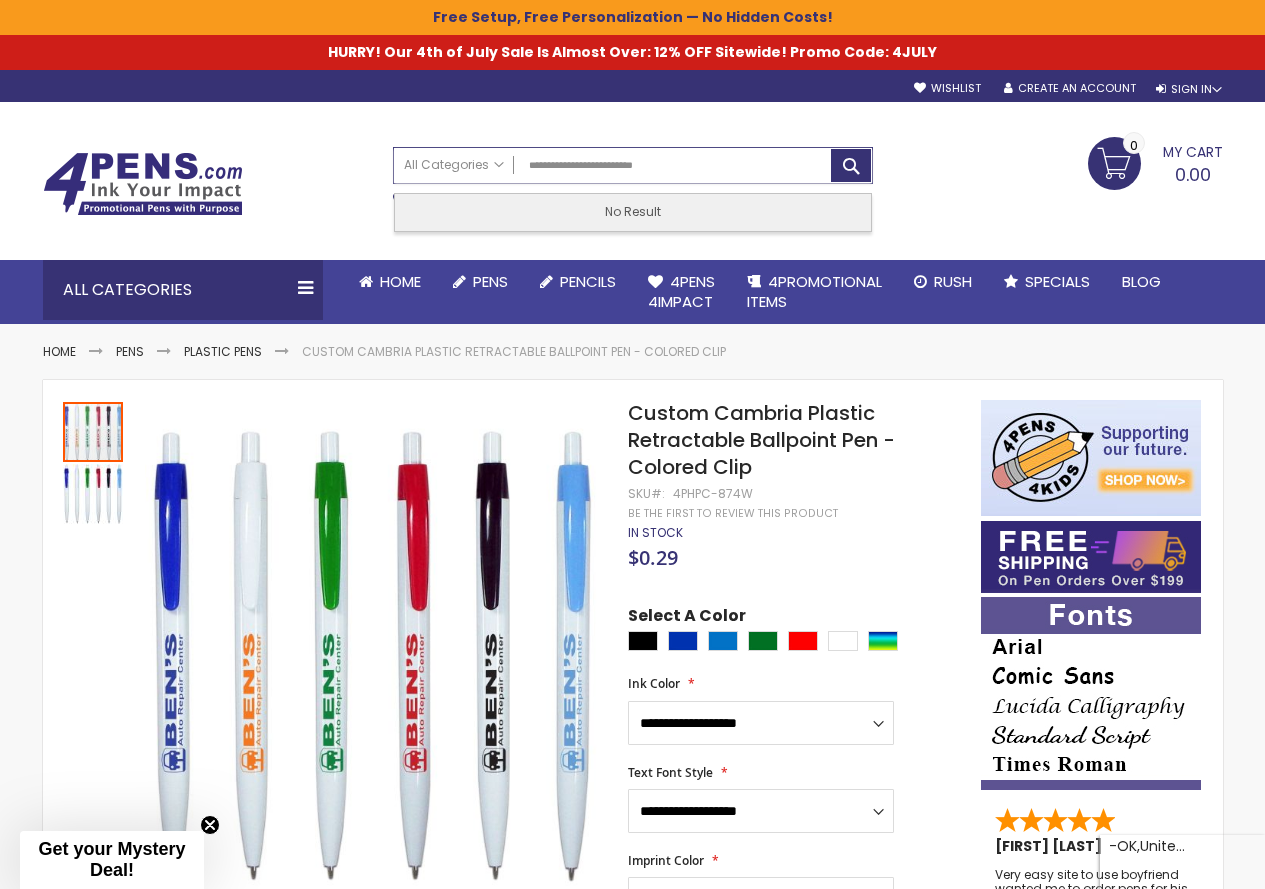 drag, startPoint x: 622, startPoint y: 168, endPoint x: 412, endPoint y: 252, distance: 226.17693 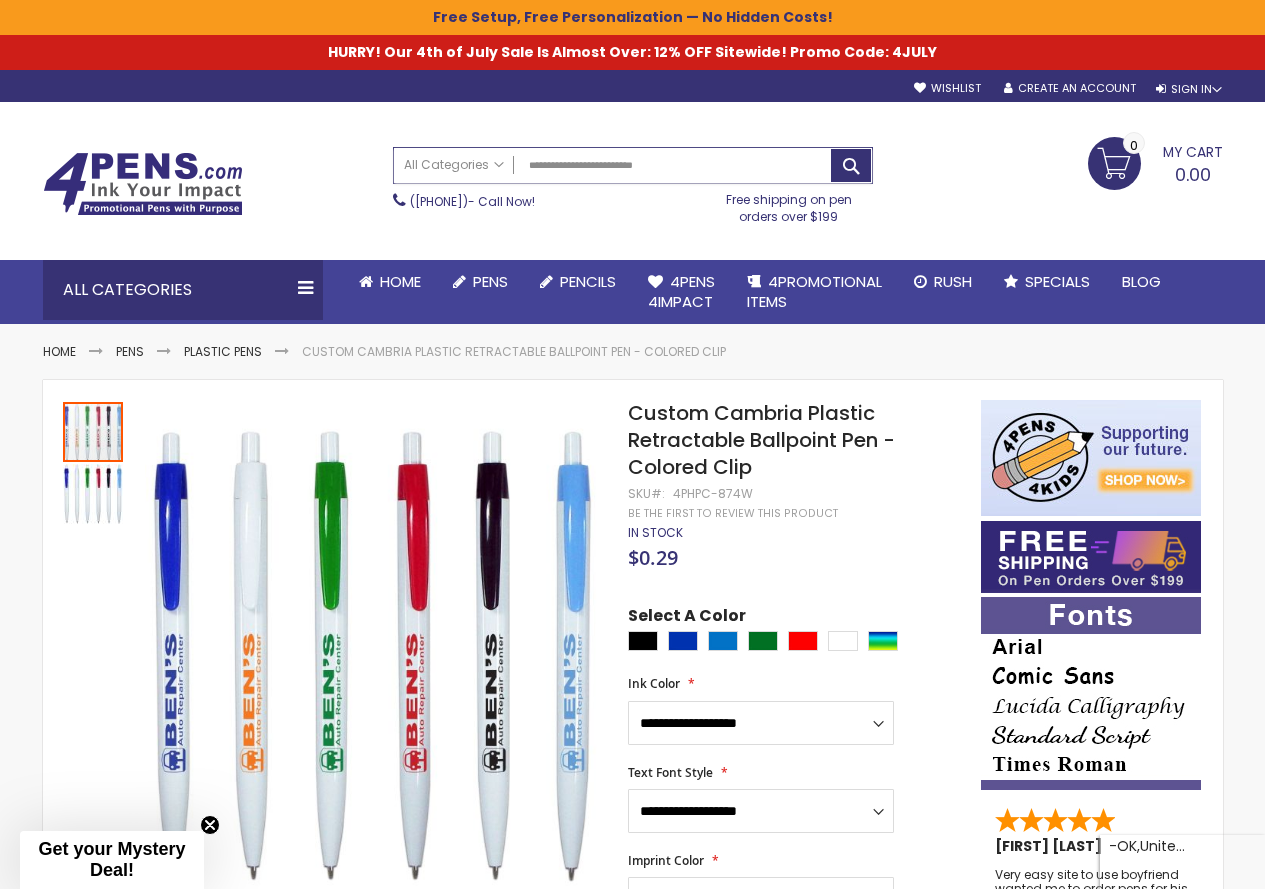 paste on "*" 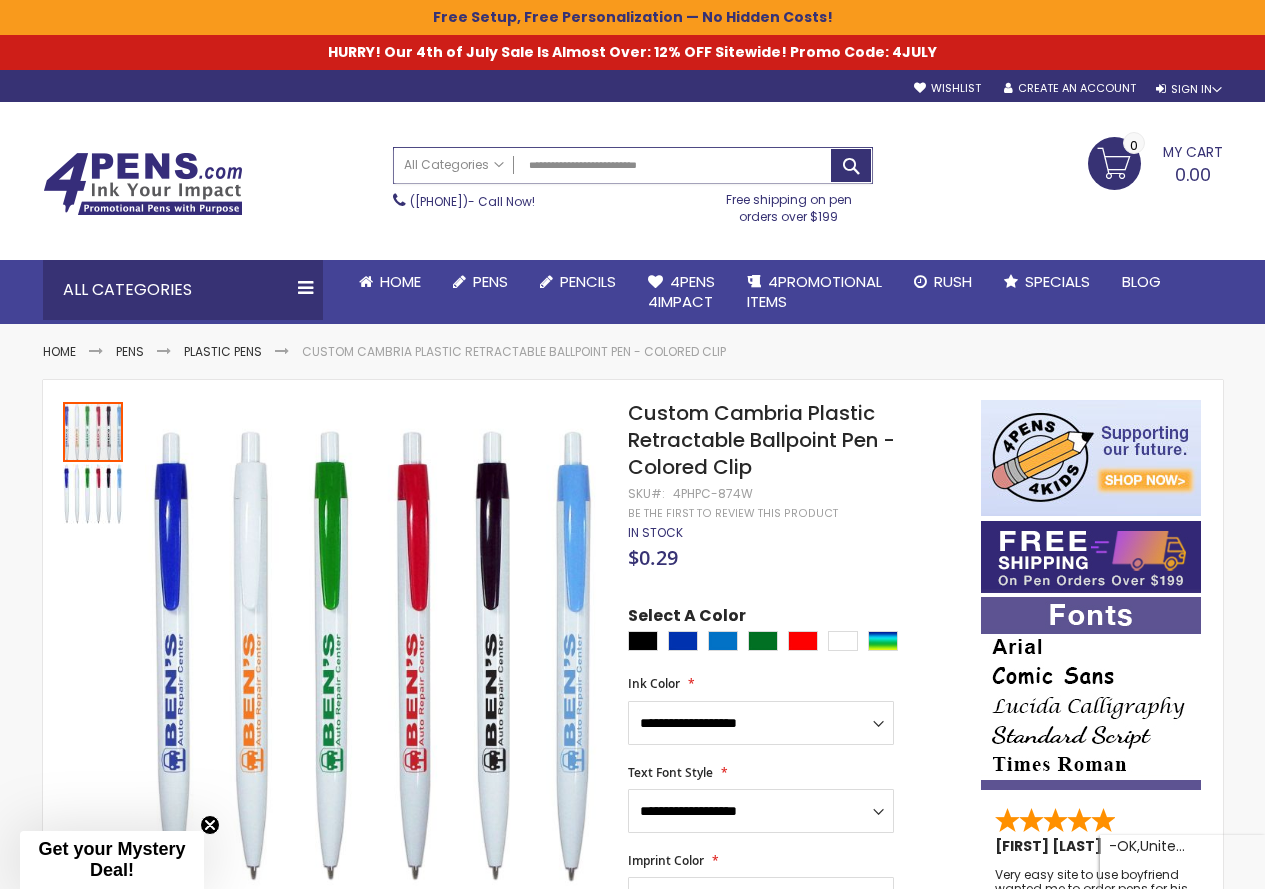 type on "**********" 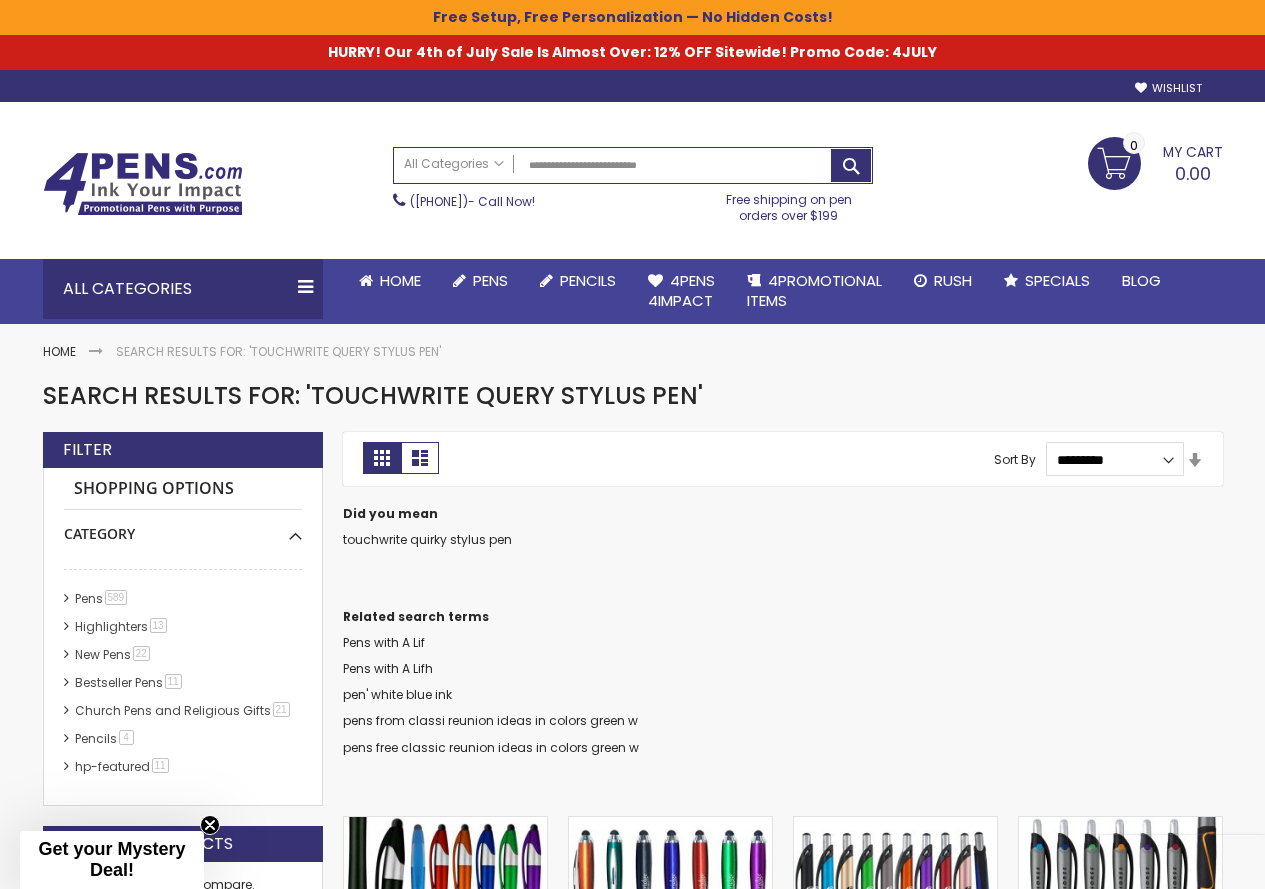 scroll, scrollTop: 0, scrollLeft: 0, axis: both 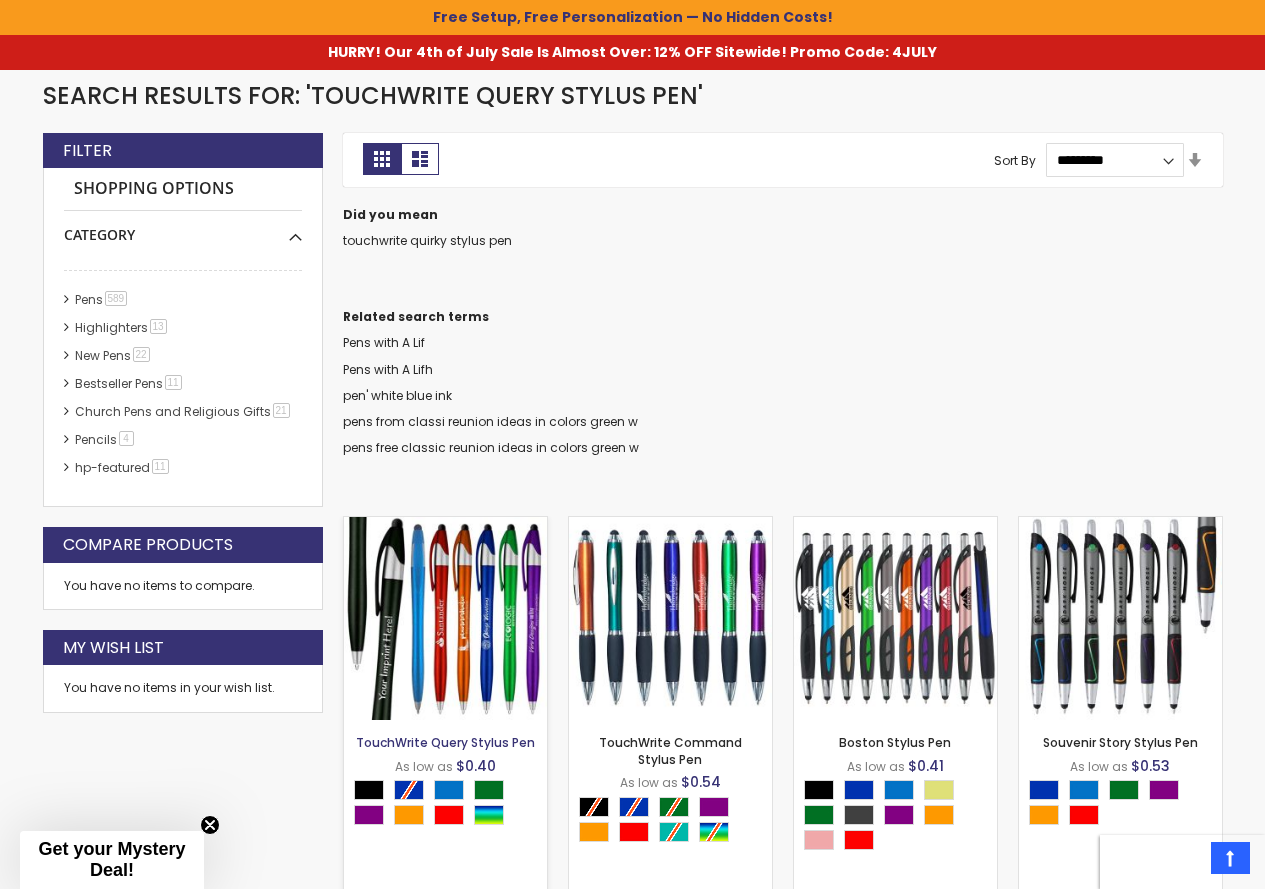 click on "TouchWrite Query Stylus Pen" at bounding box center (445, 742) 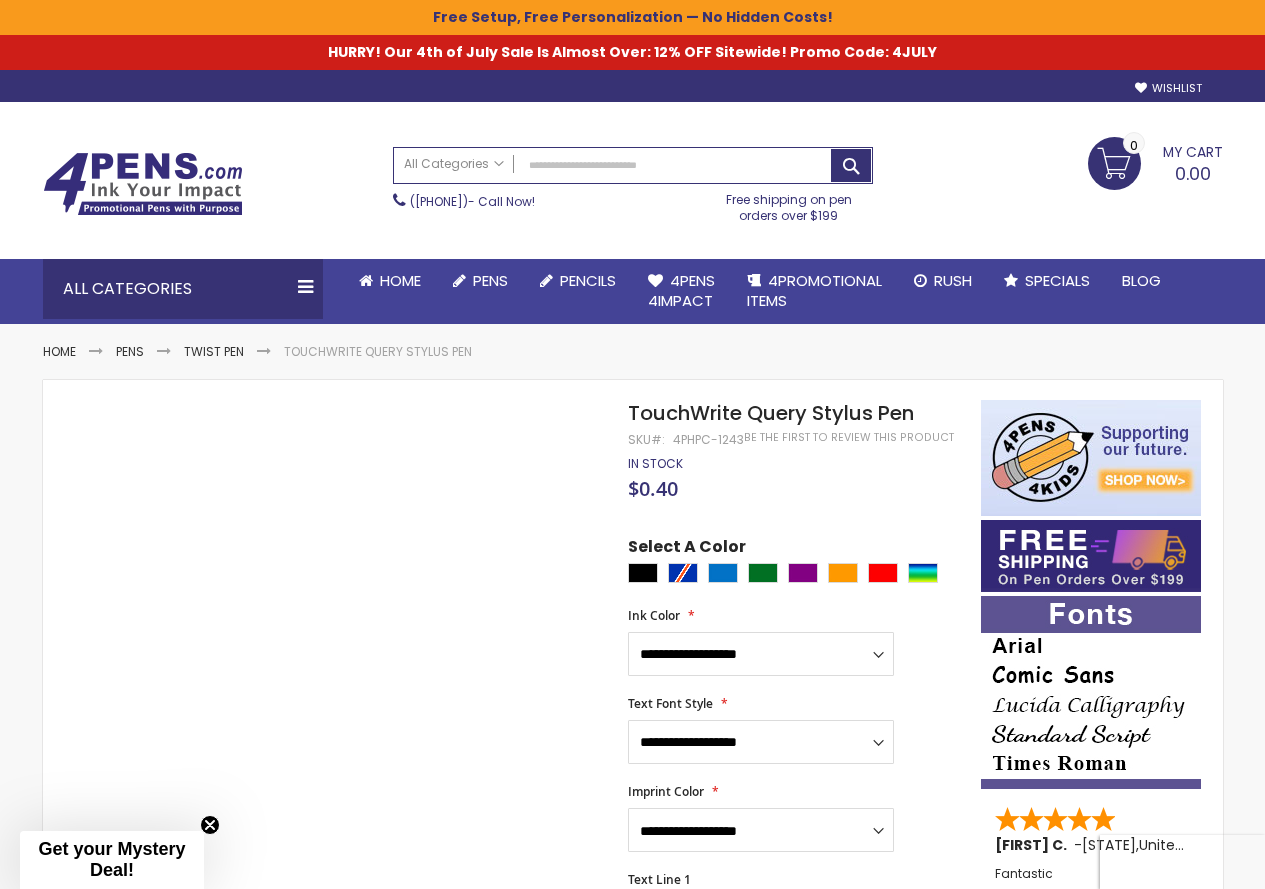 scroll, scrollTop: 0, scrollLeft: 0, axis: both 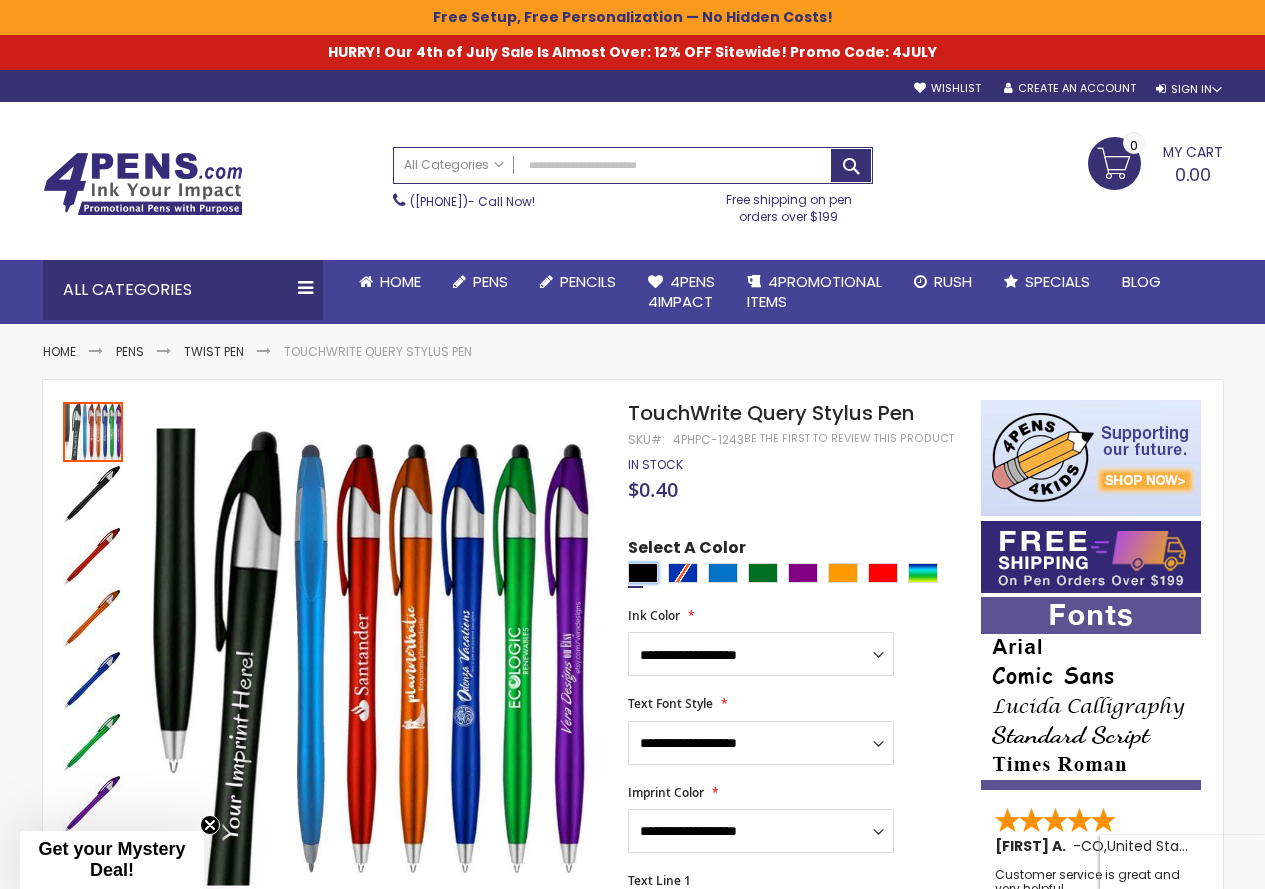 click at bounding box center [643, 573] 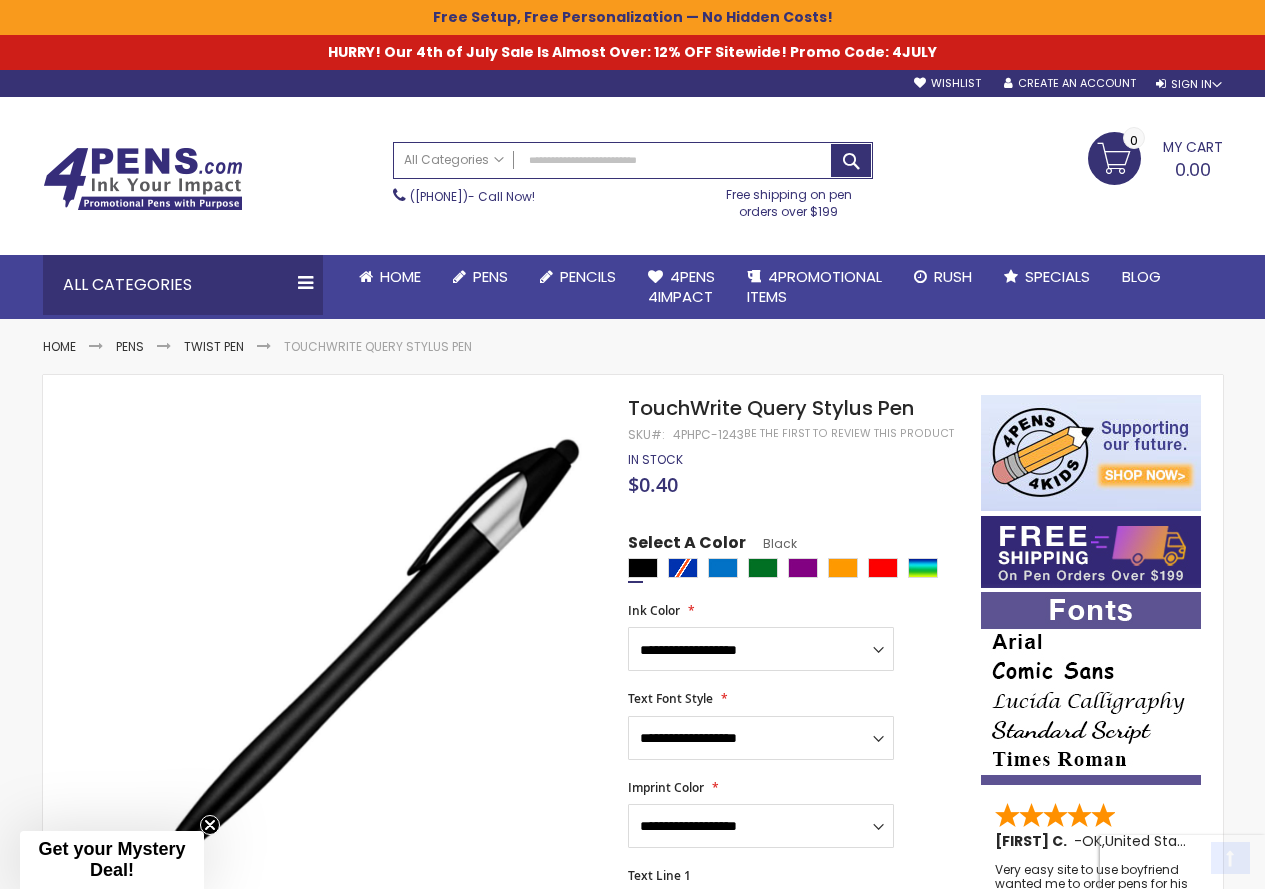 scroll, scrollTop: 0, scrollLeft: 0, axis: both 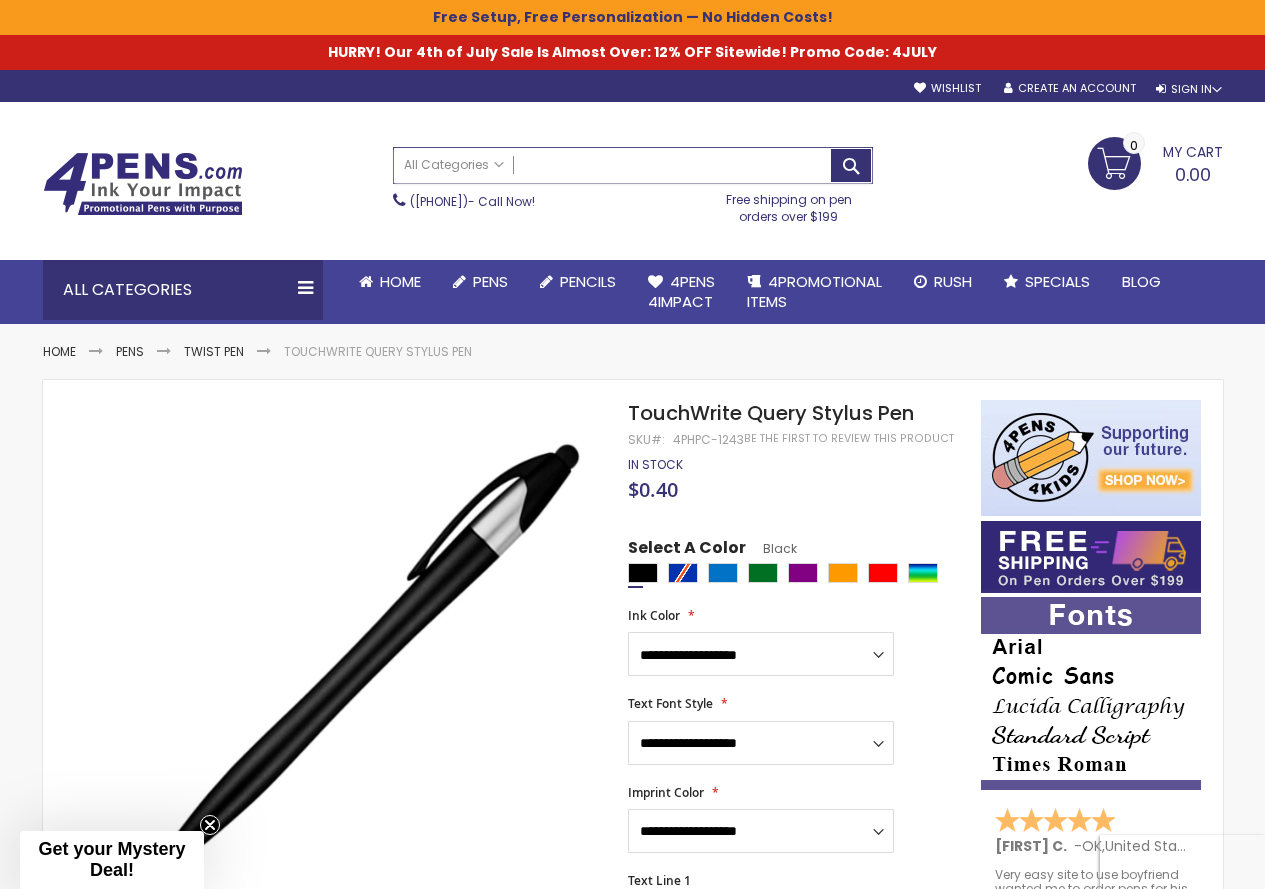 click on "Search" at bounding box center [633, 165] 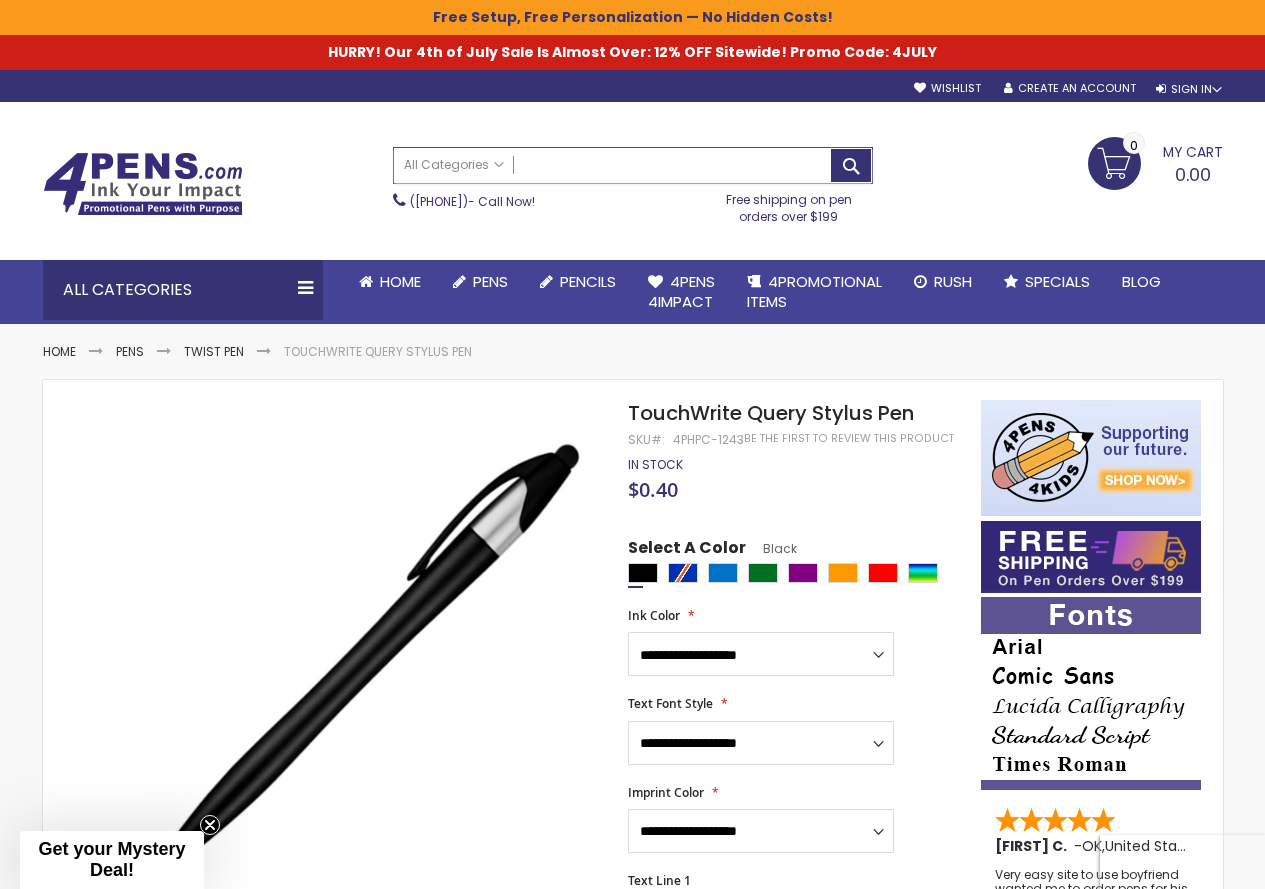 paste on "**********" 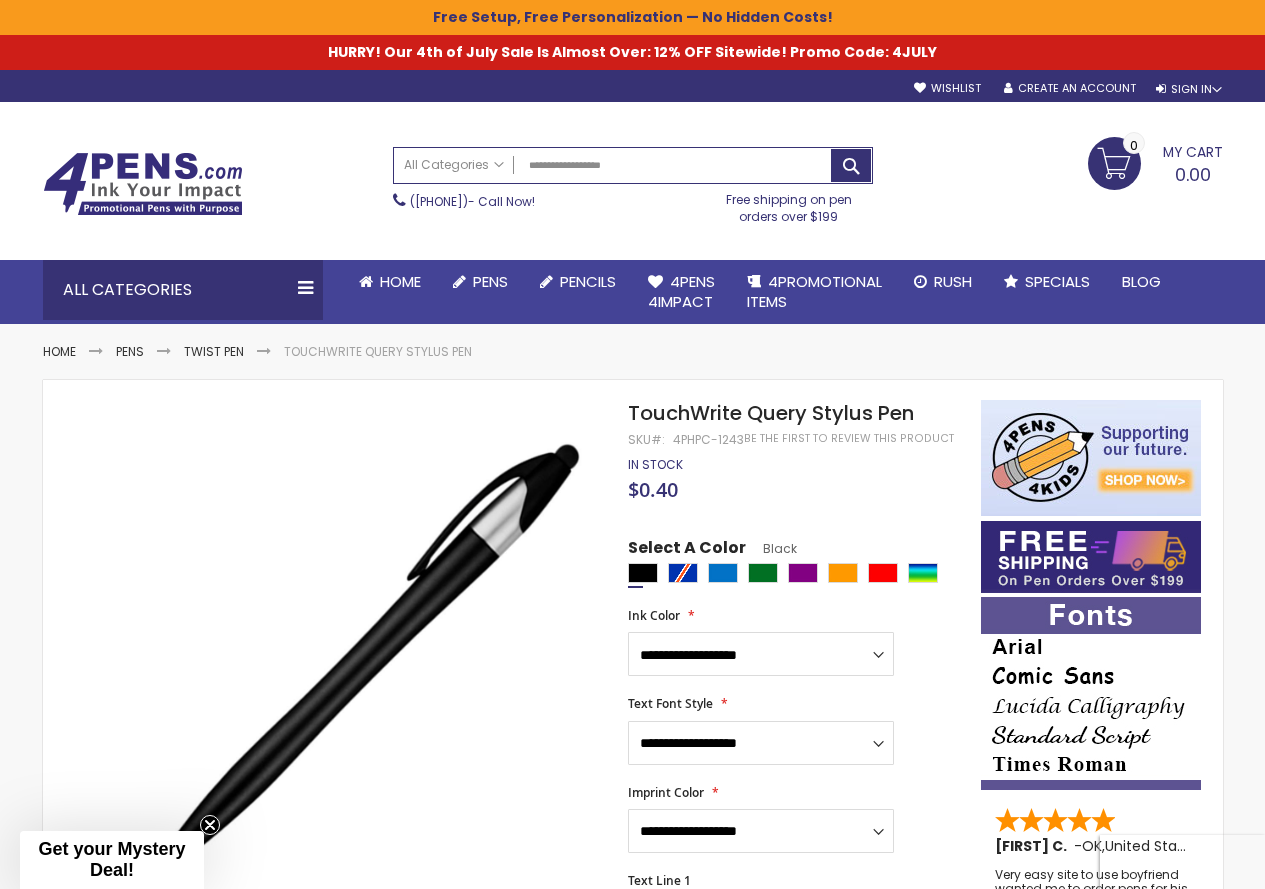 type on "**********" 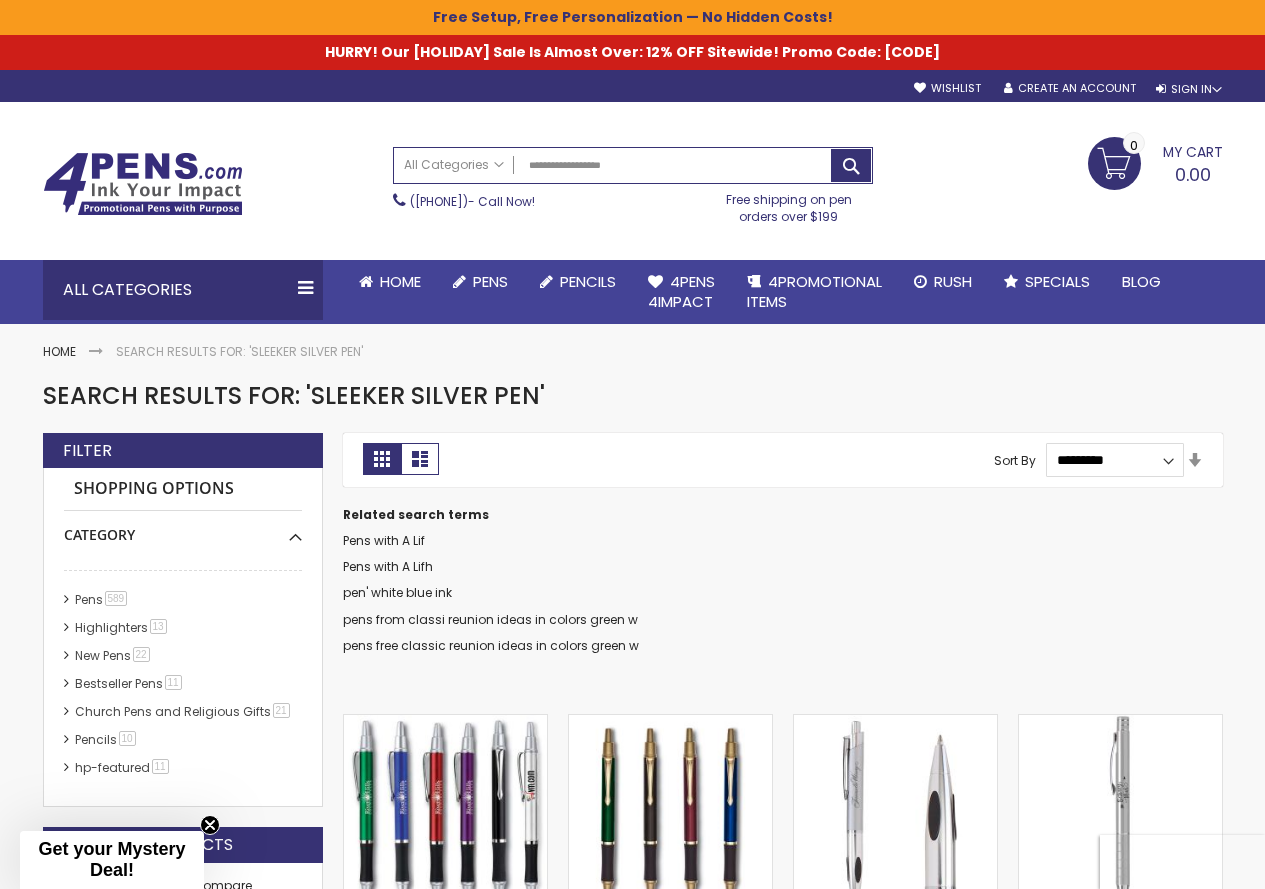 scroll, scrollTop: 0, scrollLeft: 0, axis: both 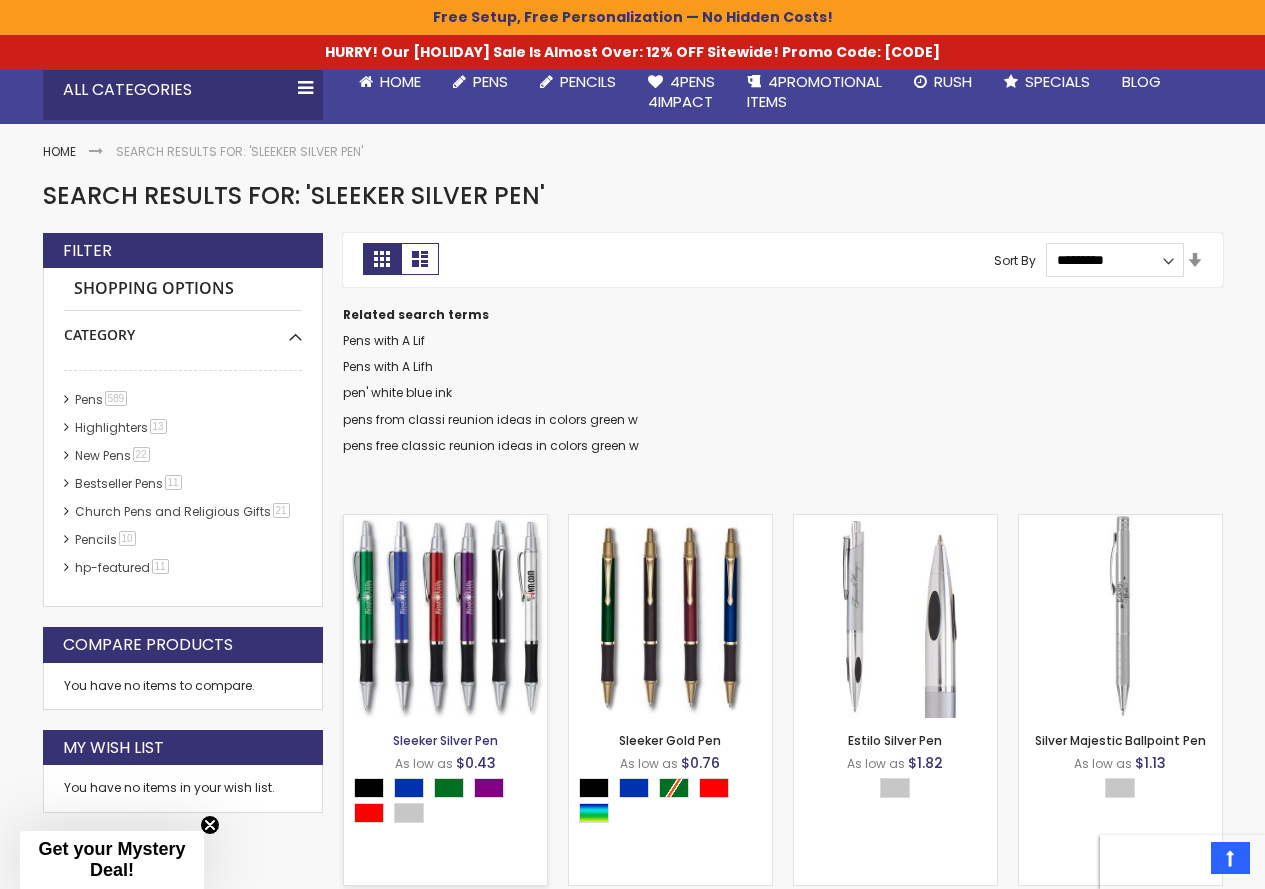 click on "Sleeker Silver Pen" at bounding box center [445, 740] 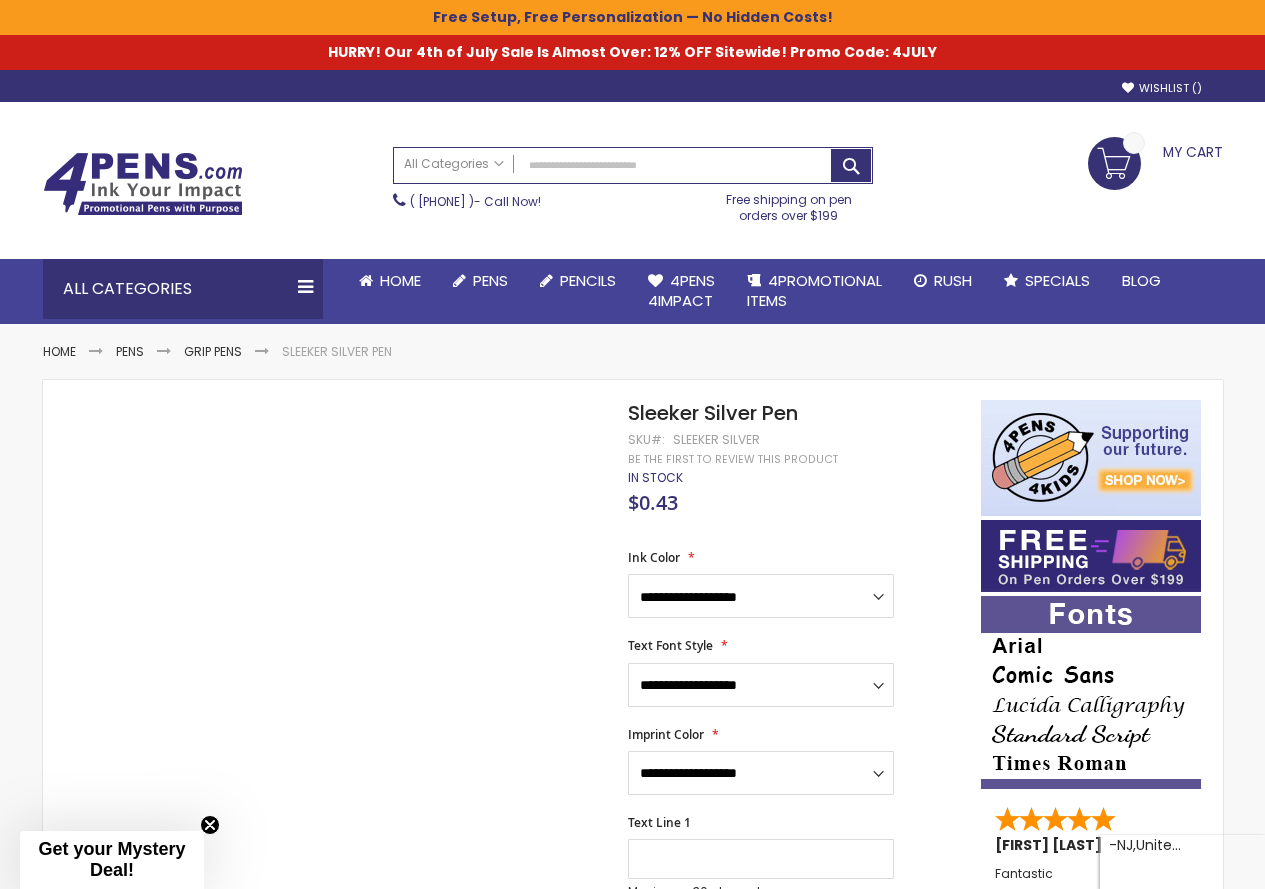 scroll, scrollTop: 0, scrollLeft: 0, axis: both 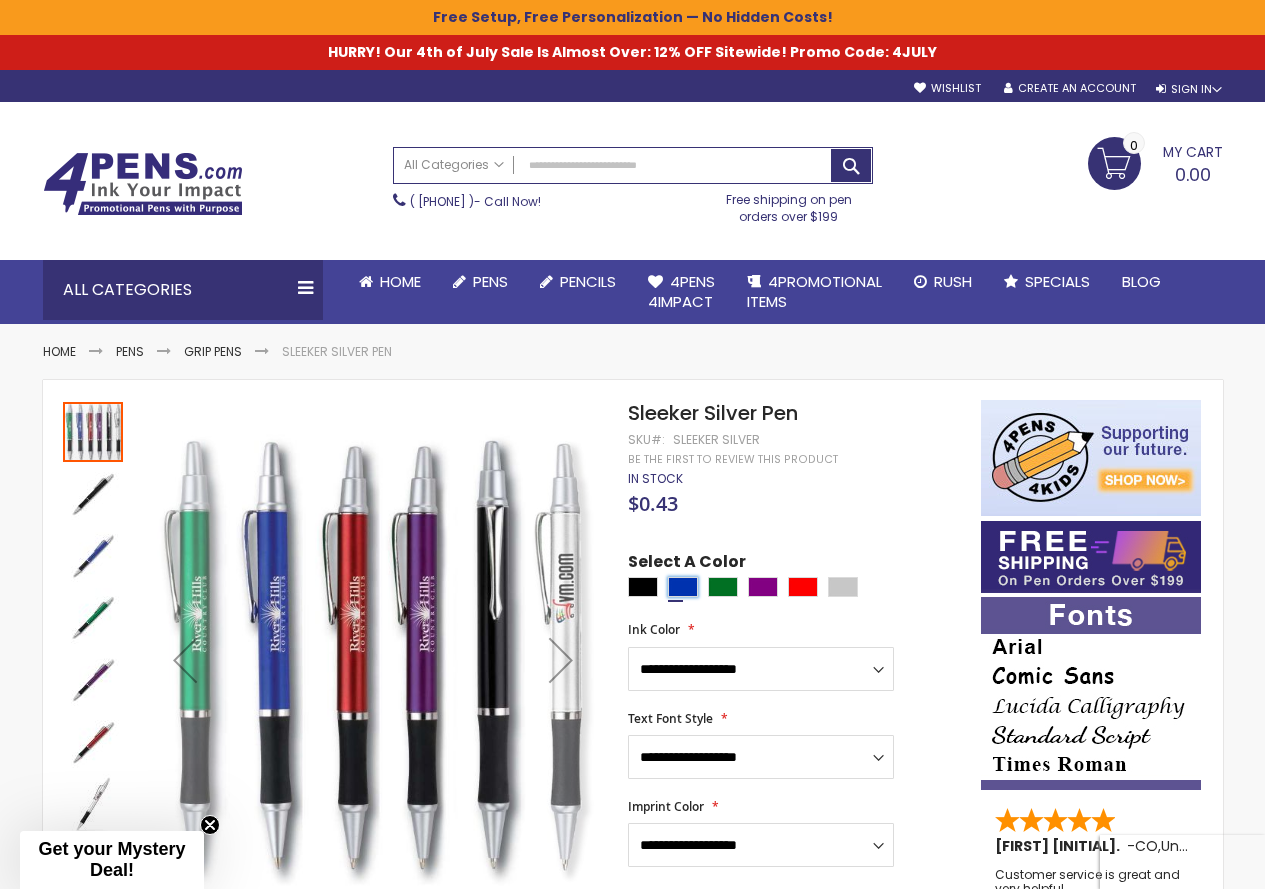 click at bounding box center (683, 587) 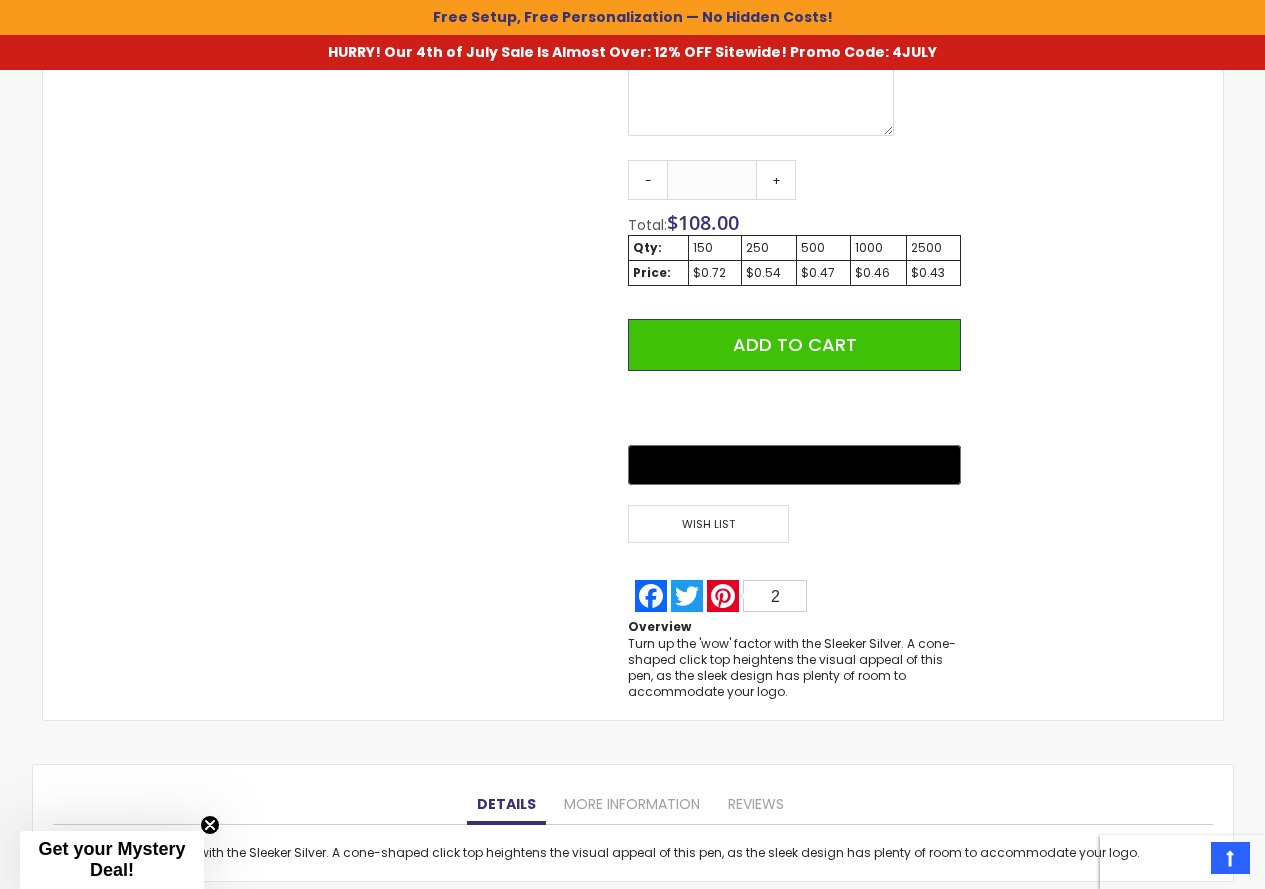 scroll, scrollTop: 1500, scrollLeft: 0, axis: vertical 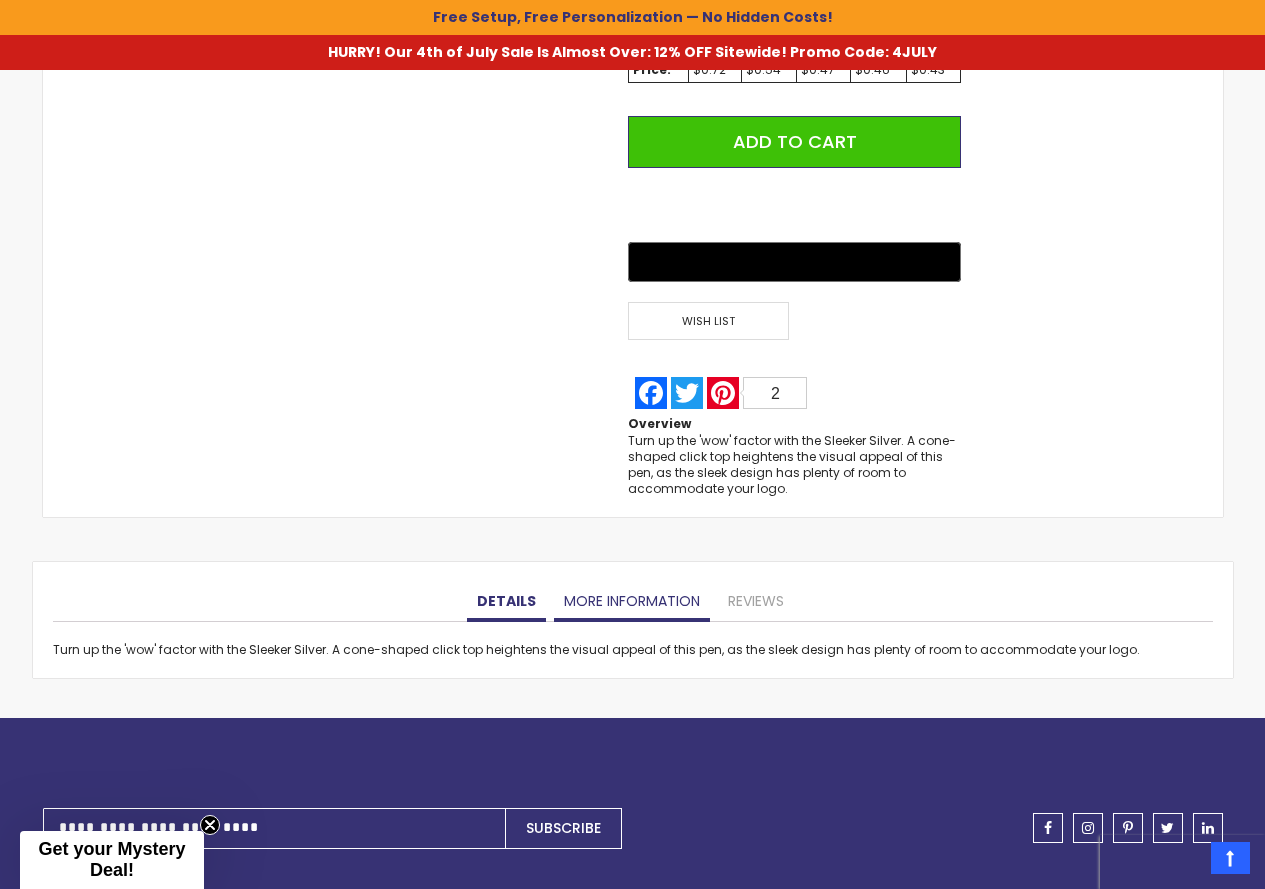 drag, startPoint x: 629, startPoint y: 585, endPoint x: 616, endPoint y: 586, distance: 13.038404 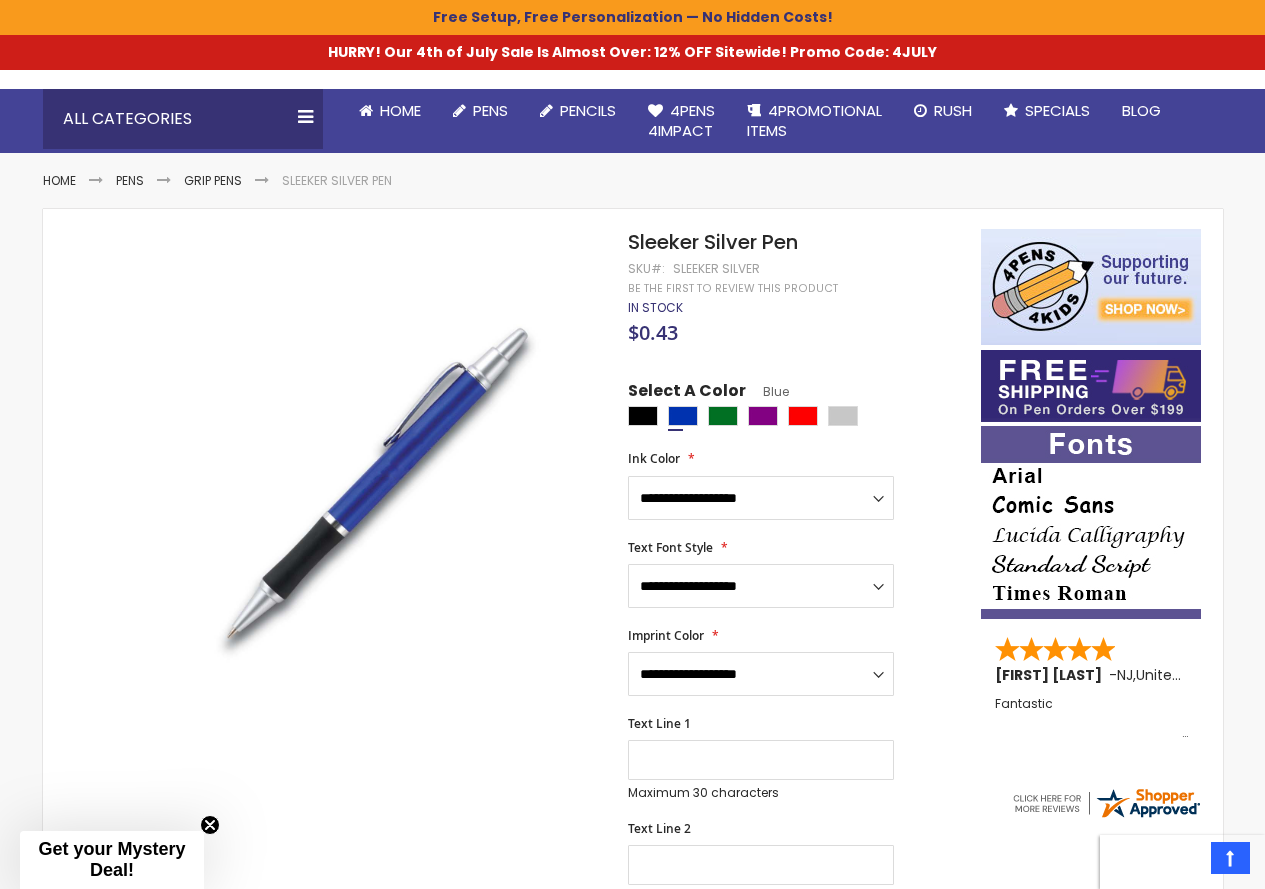 scroll, scrollTop: 0, scrollLeft: 0, axis: both 